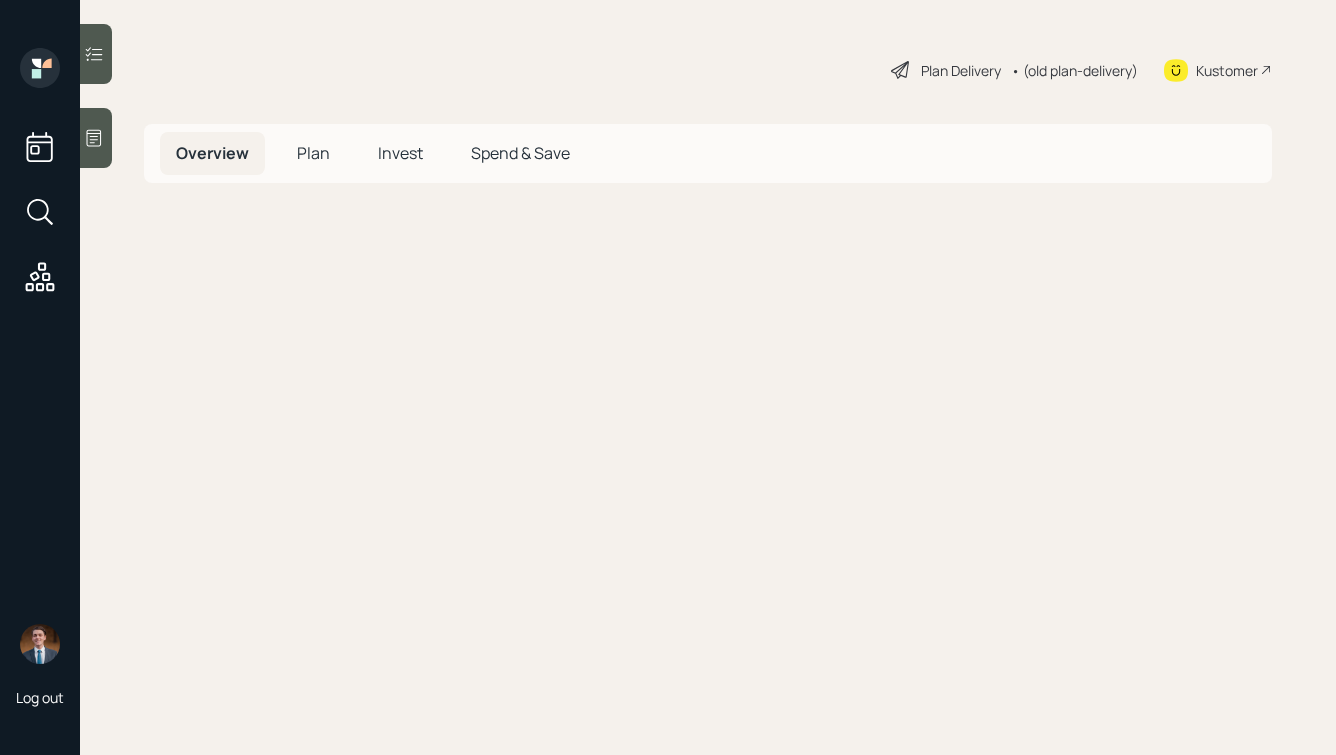 scroll, scrollTop: 0, scrollLeft: 0, axis: both 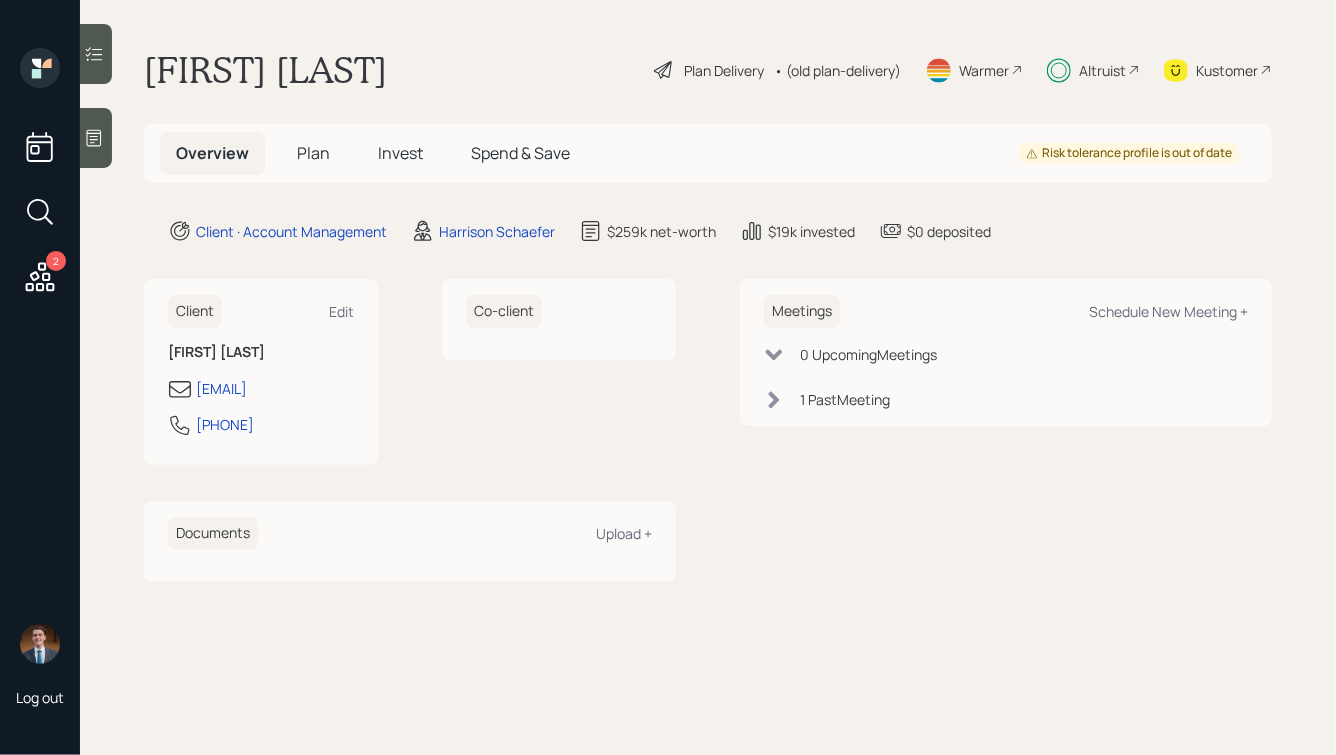 click on "Plan" at bounding box center [313, 153] 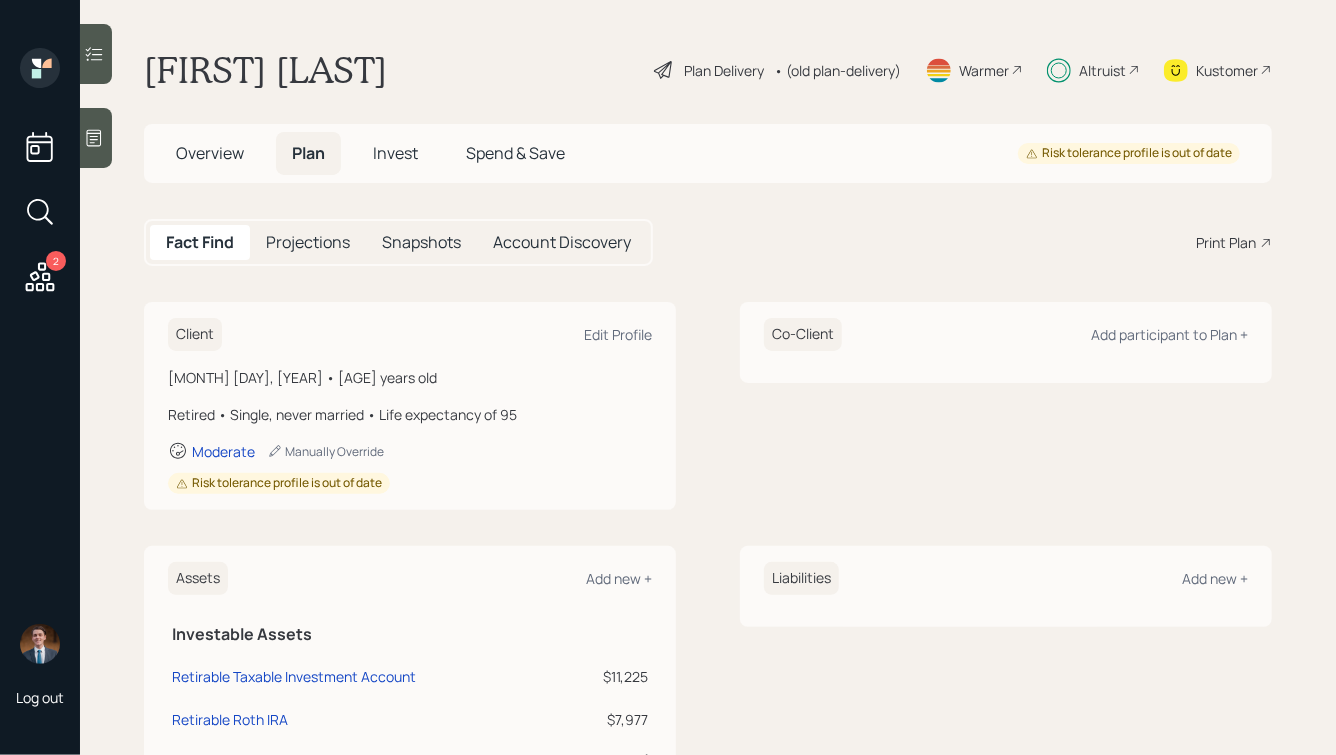 click on "Invest" at bounding box center (395, 153) 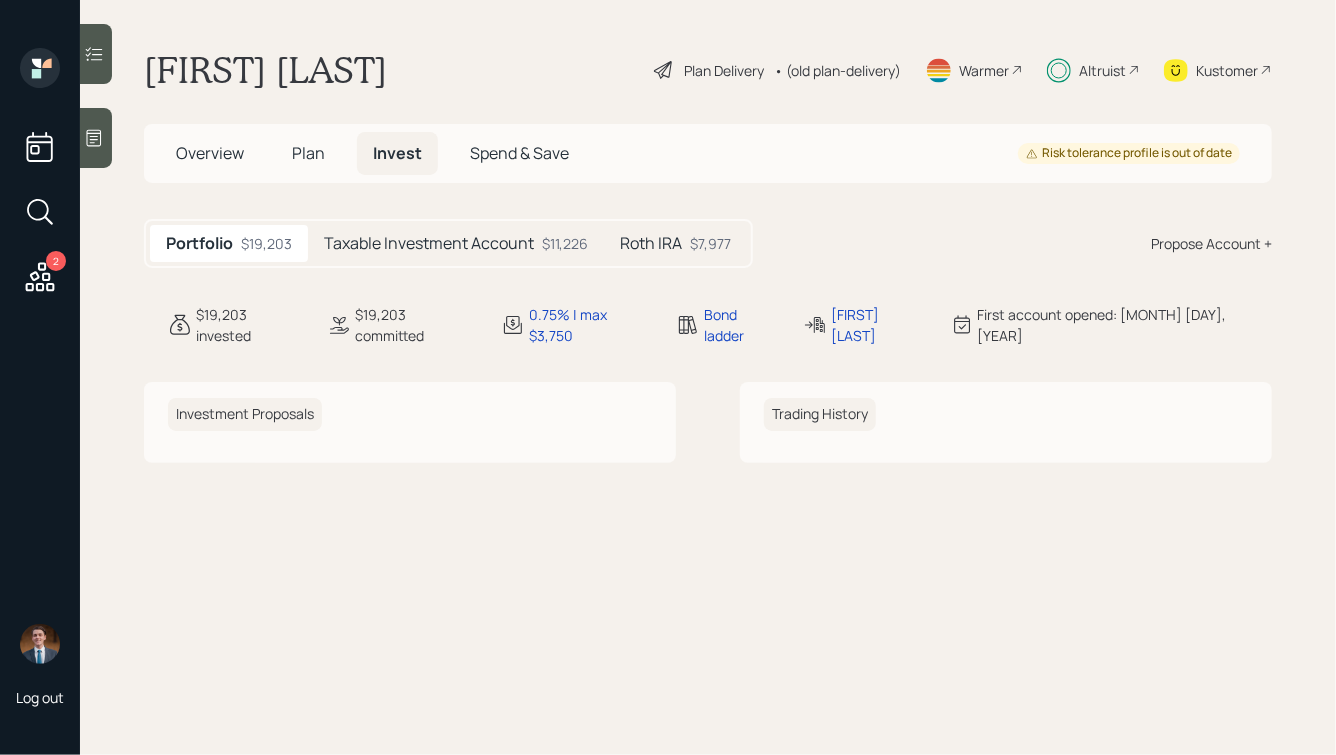 click on "Taxable Investment Account $11,226" at bounding box center [456, 243] 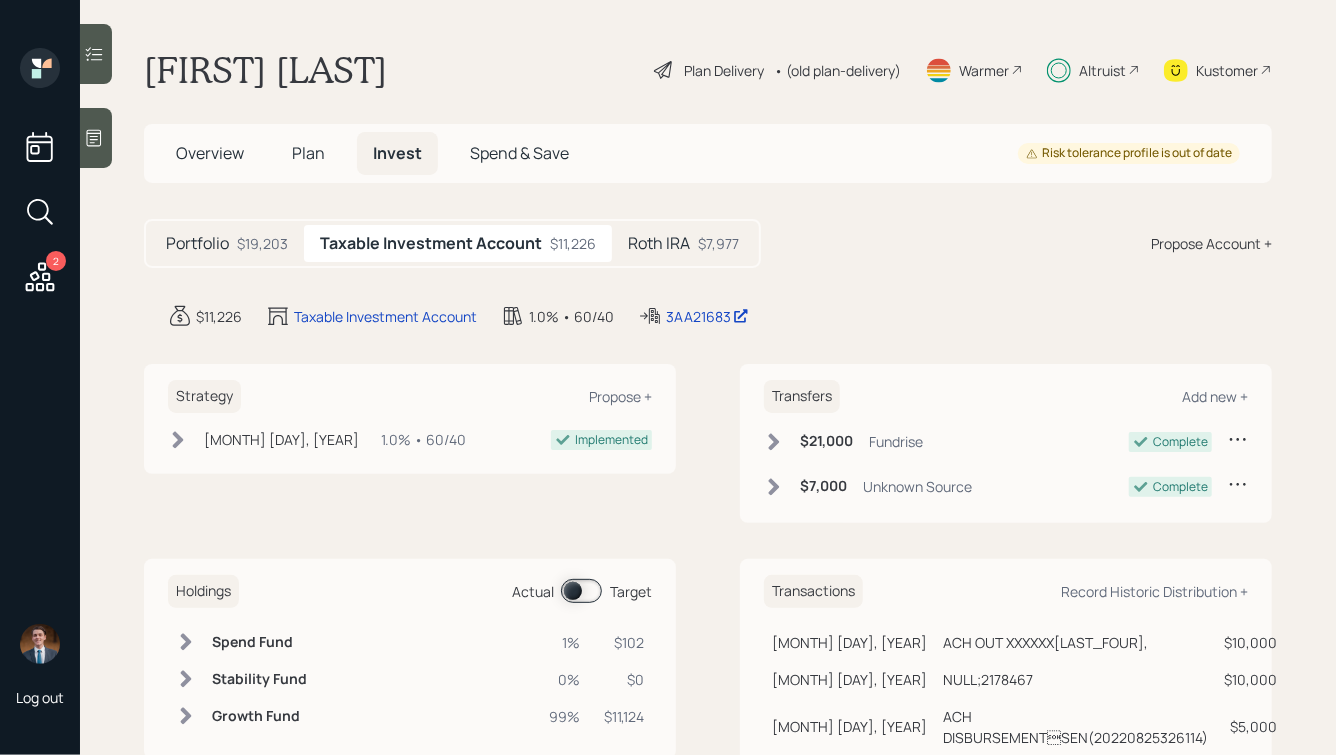 click on "Overview" at bounding box center [210, 153] 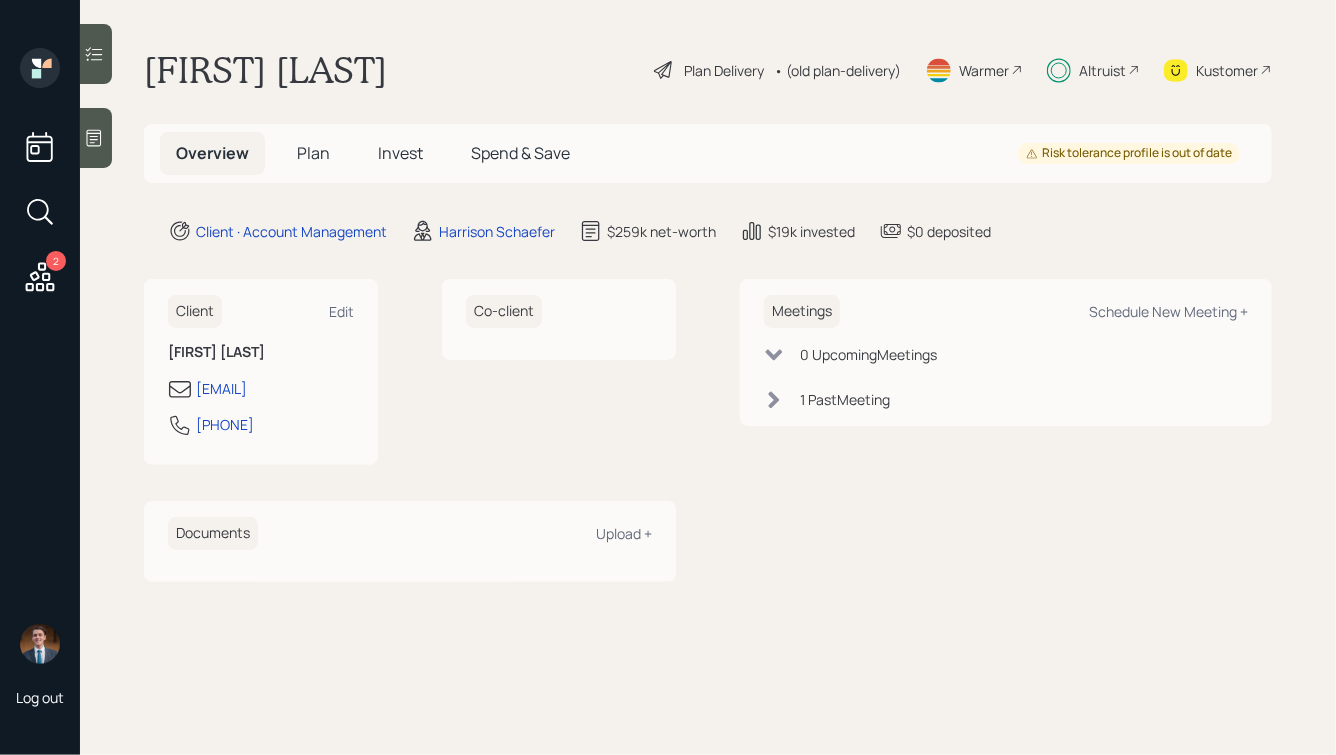 click 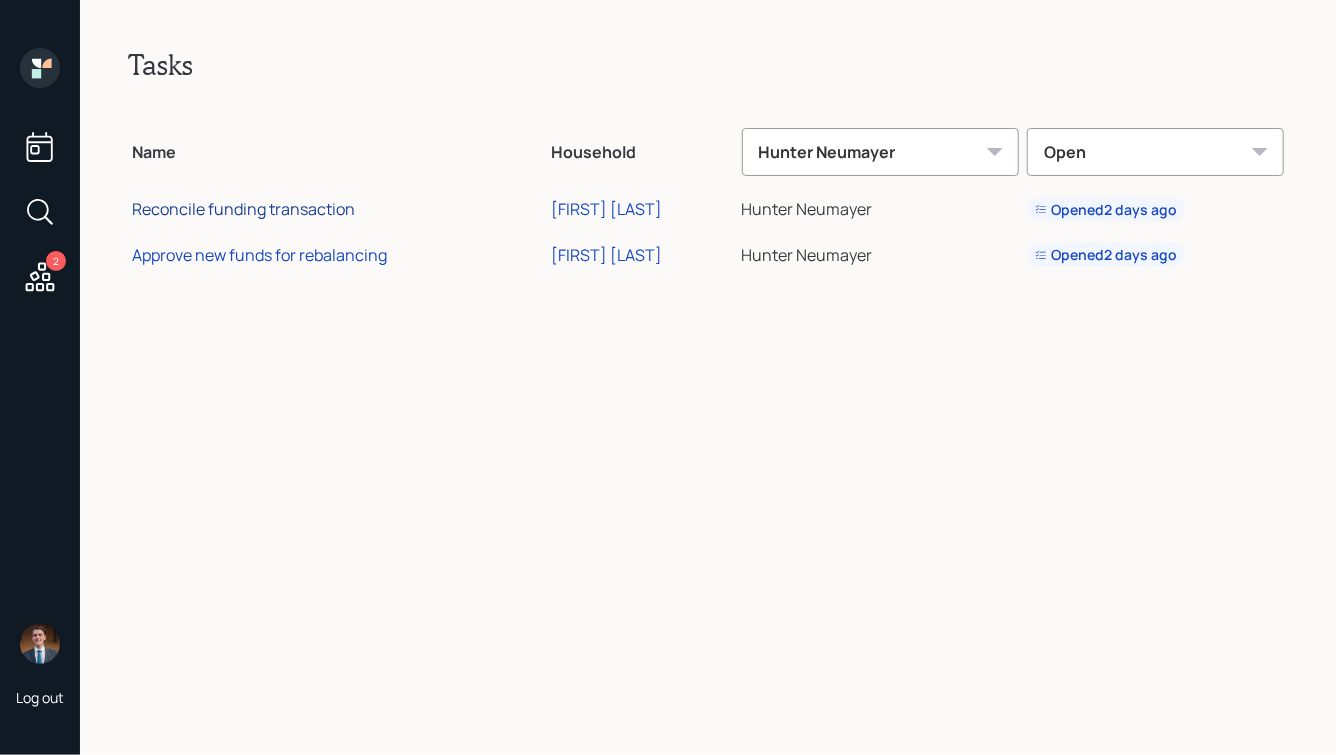 click on "Reconcile funding transaction" at bounding box center [243, 209] 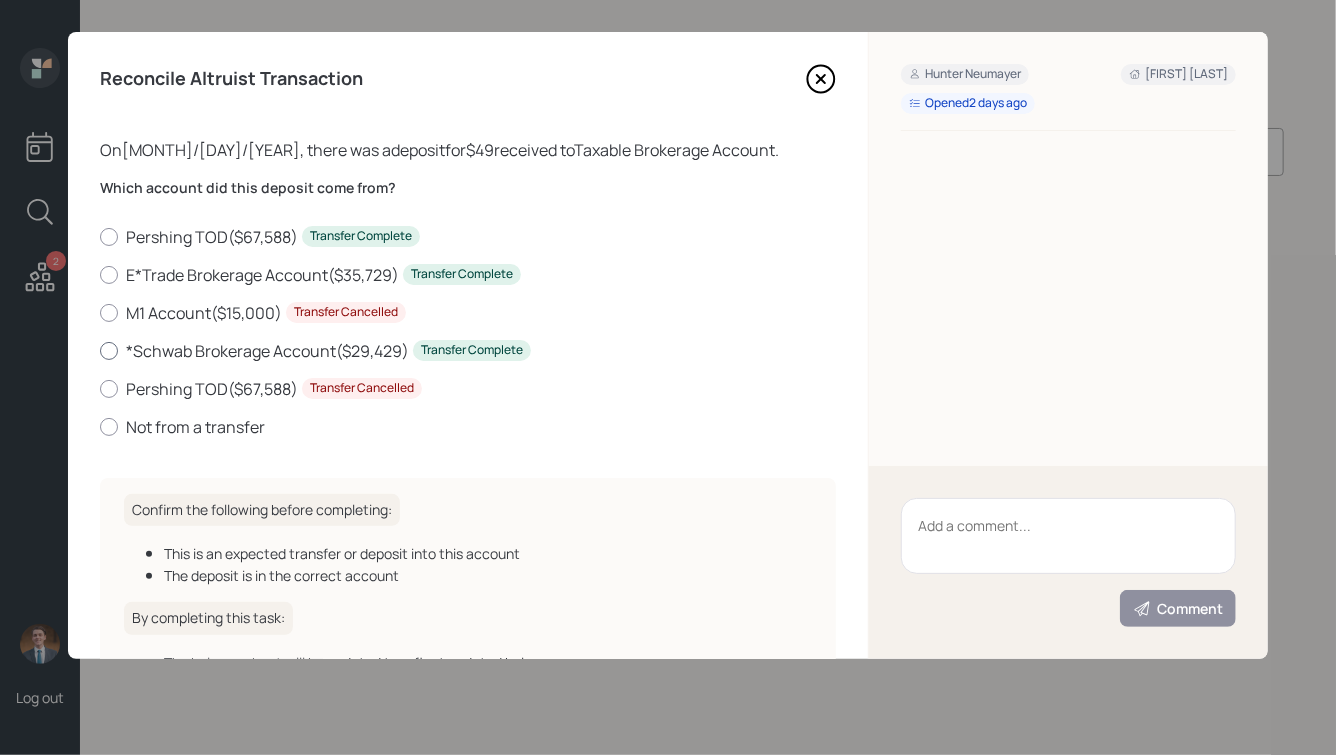 click on "*Schwab Brokerage Account  ( $29,429 )   Transfer Complete" at bounding box center [468, 351] 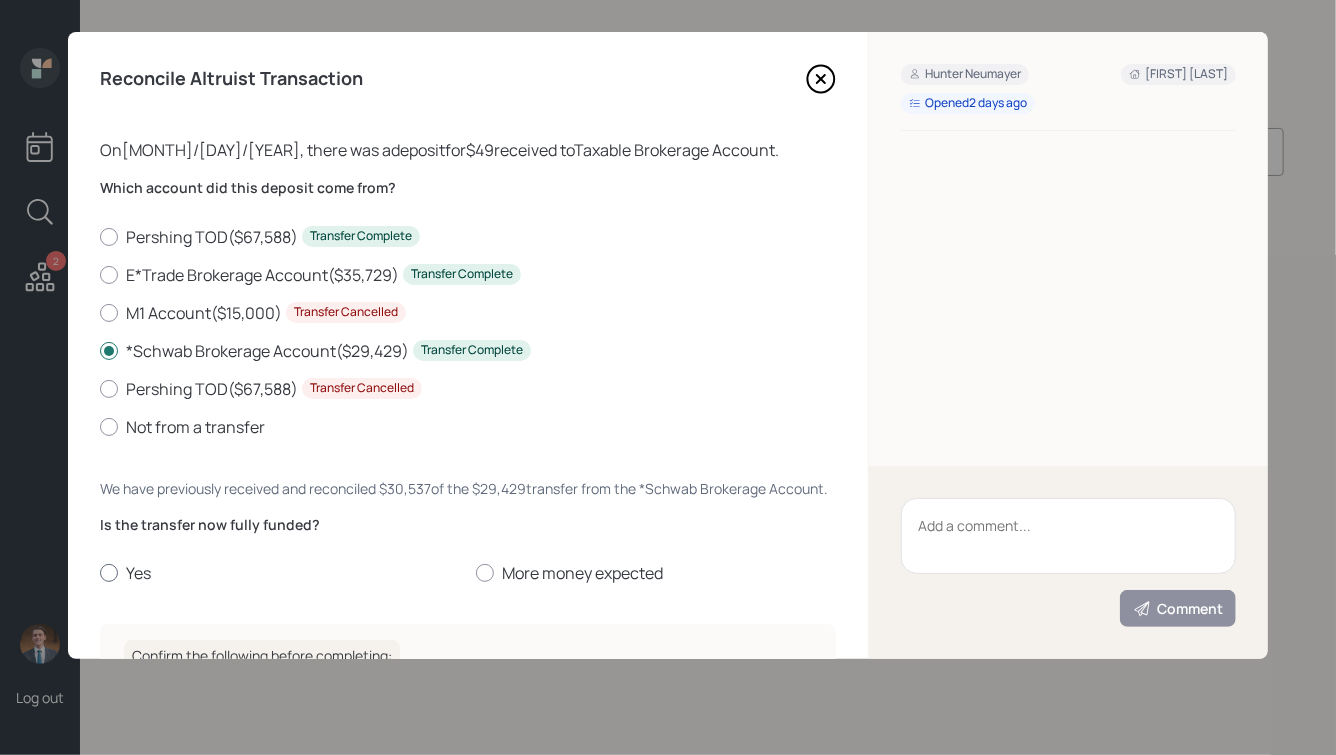 click on "Yes" at bounding box center (280, 573) 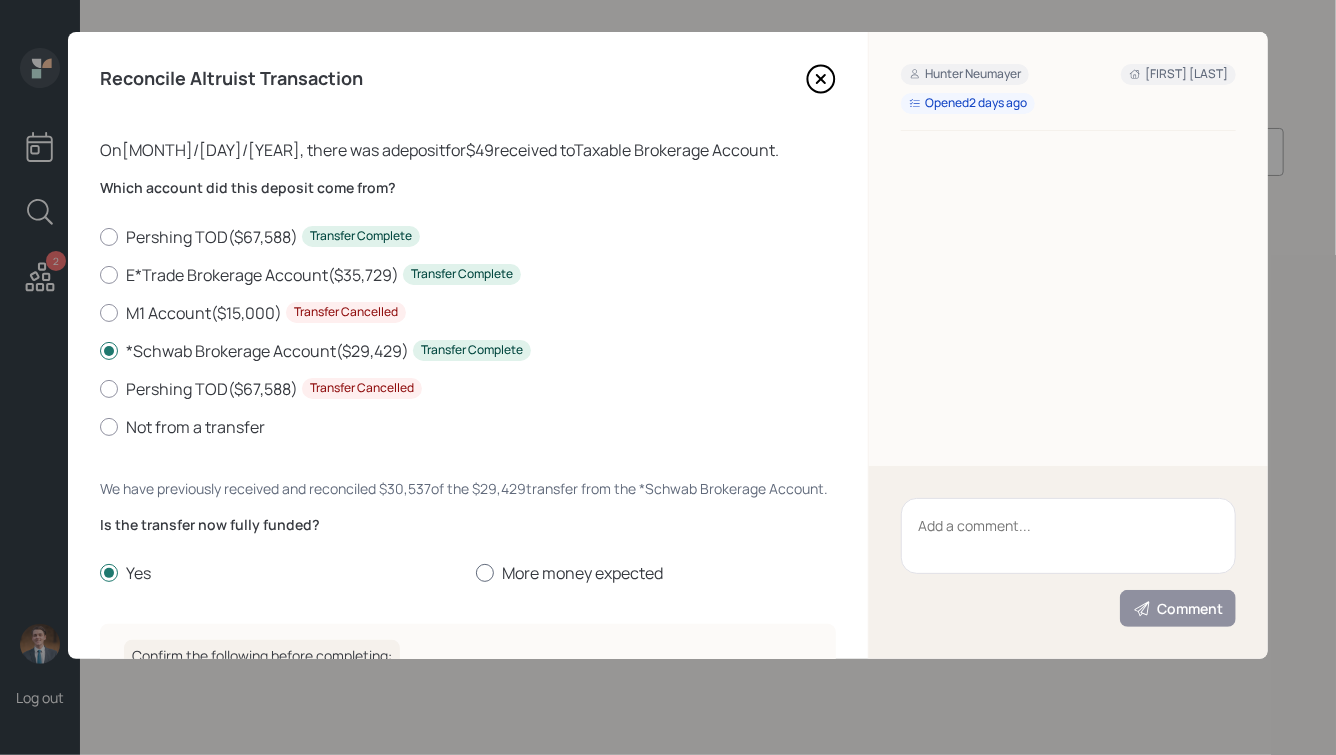 scroll, scrollTop: 319, scrollLeft: 0, axis: vertical 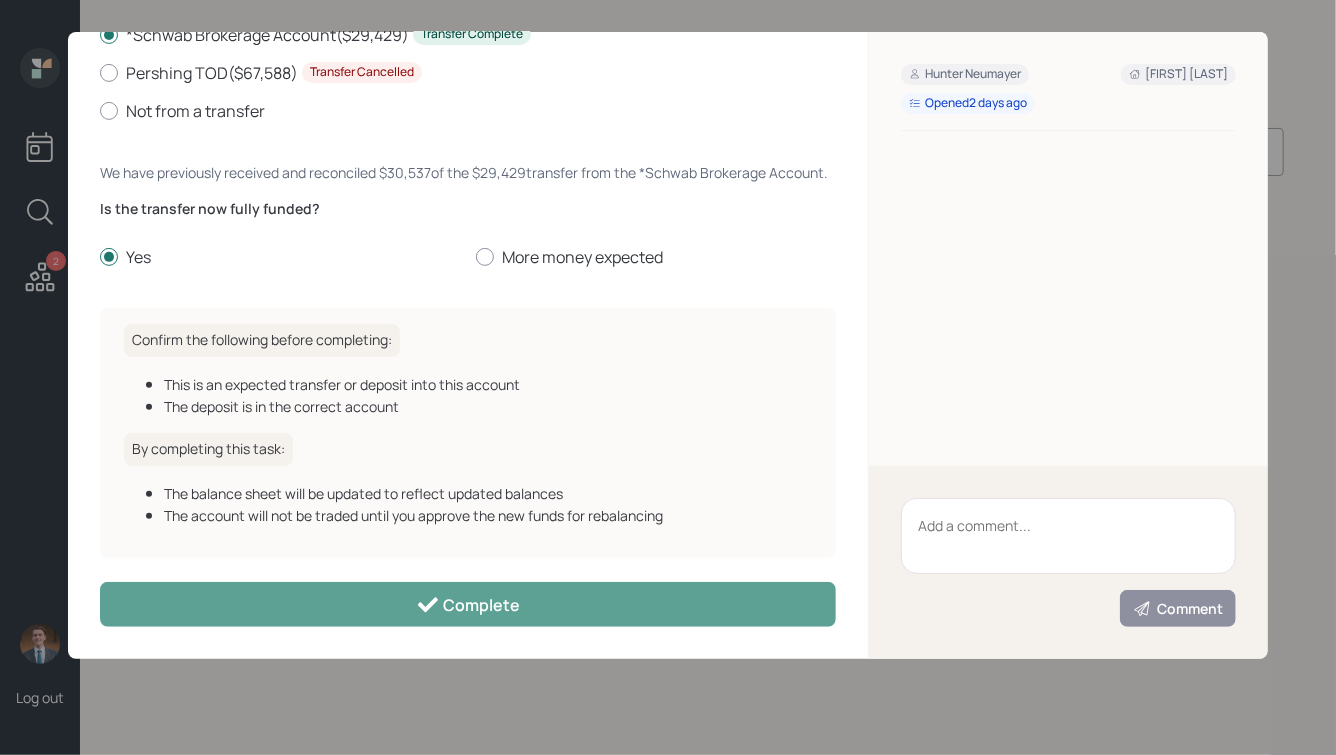 click on "Reconcile Altruist Transaction On  07/31/2025 , there was a  deposit  for  $49  received to  Taxable Brokerage Account . Which account did this deposit come from? Pershing TOD  ( $67,588 )   Transfer Complete E*Trade Brokerage Account  ( $35,729 )   Transfer Complete M1 Account  ( $15,000 )   Transfer Cancelled *Schwab Brokerage Account  ( $29,429 )   Transfer Complete Pershing TOD  ( $67,588 )   Transfer Cancelled Not from a transfer We have previously received and reconciled   $30,537  of the   $29,429  transfer from the   *Schwab Brokerage Account . Is the transfer now fully funded? Yes More money expected Confirm the following before completing: This is an expected transfer or deposit into this account The deposit is in the correct account By completing this task: The balance sheet will be updated to reflect updated balances The account will not be traded until you approve the new funds for rebalancing Complete" at bounding box center [468, 345] 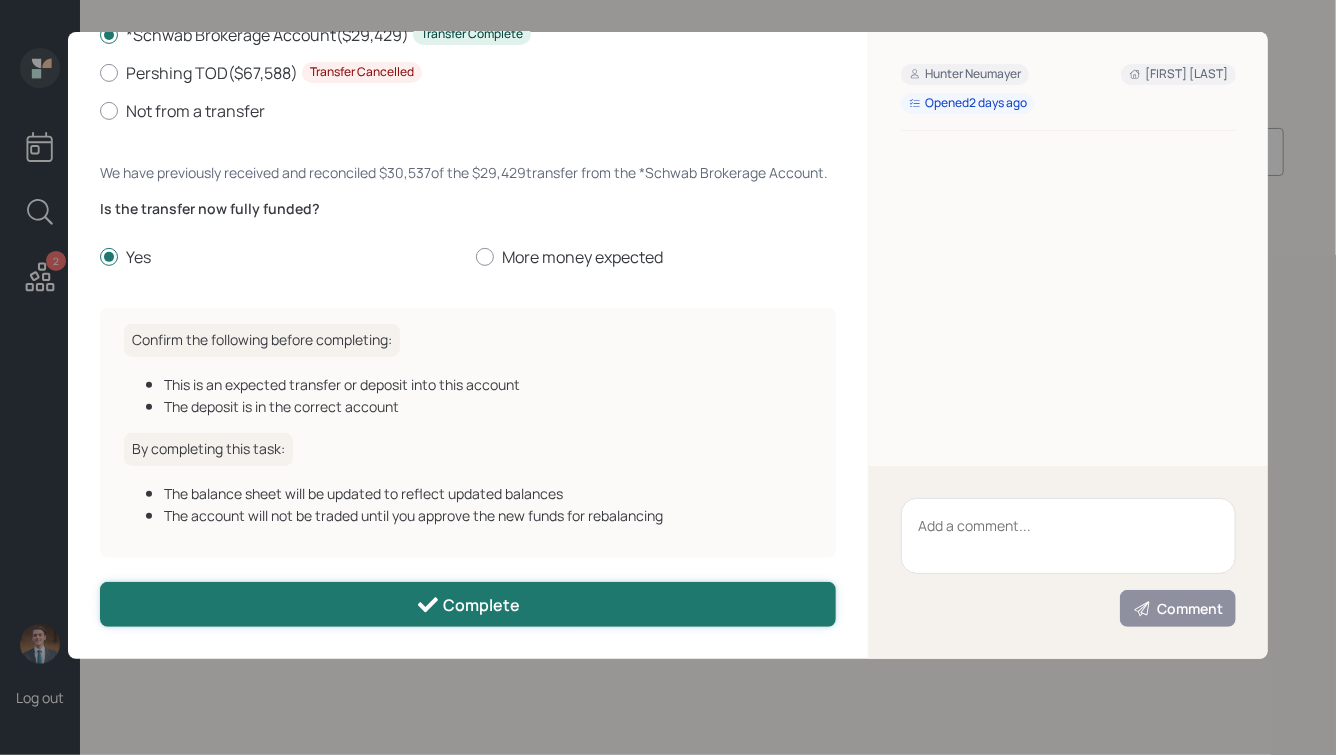 click on "Complete" at bounding box center (468, 604) 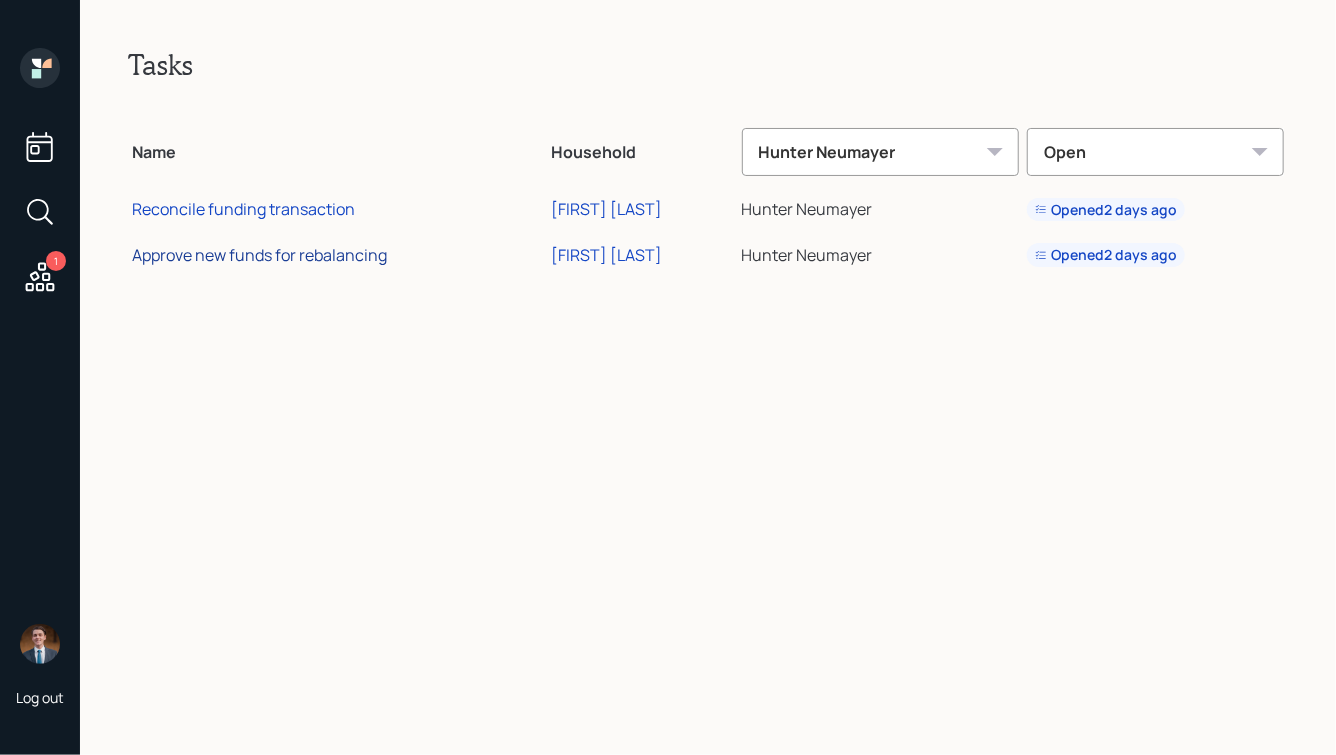 click on "Approve new funds for rebalancing" at bounding box center [259, 255] 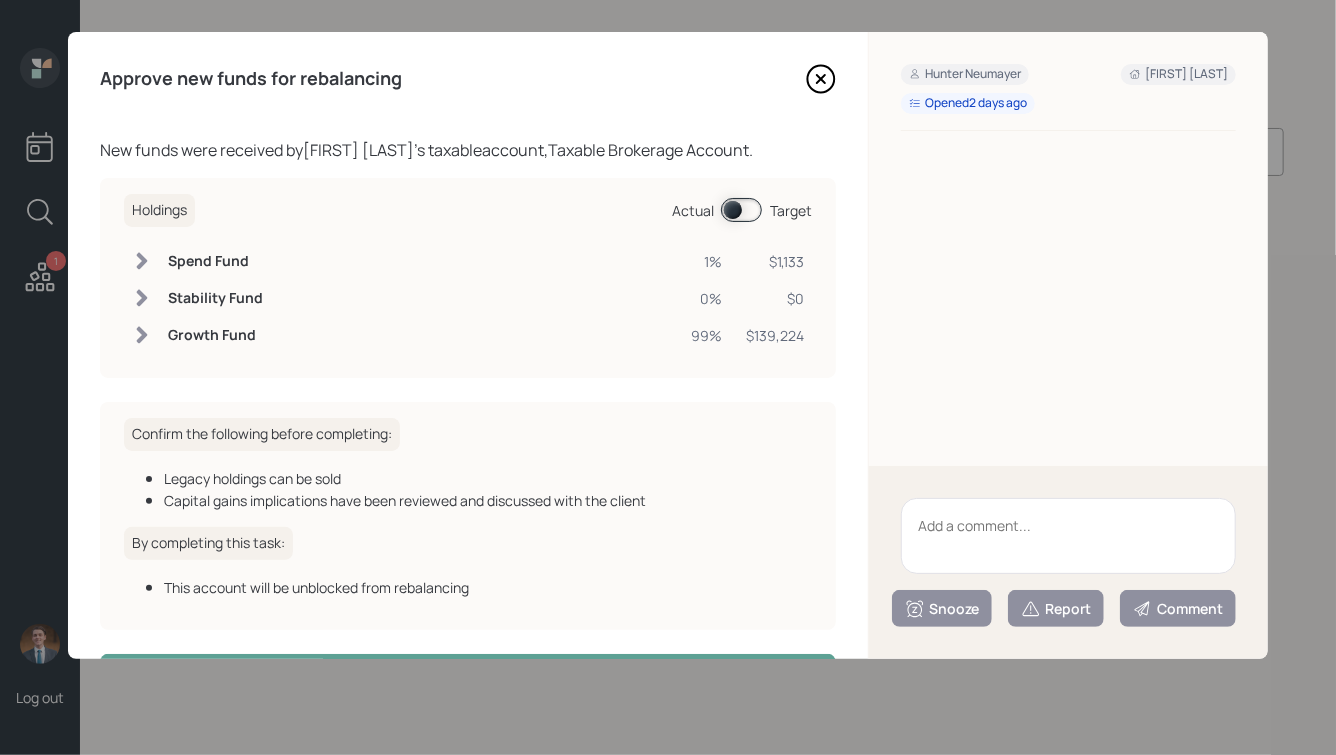 scroll, scrollTop: 72, scrollLeft: 0, axis: vertical 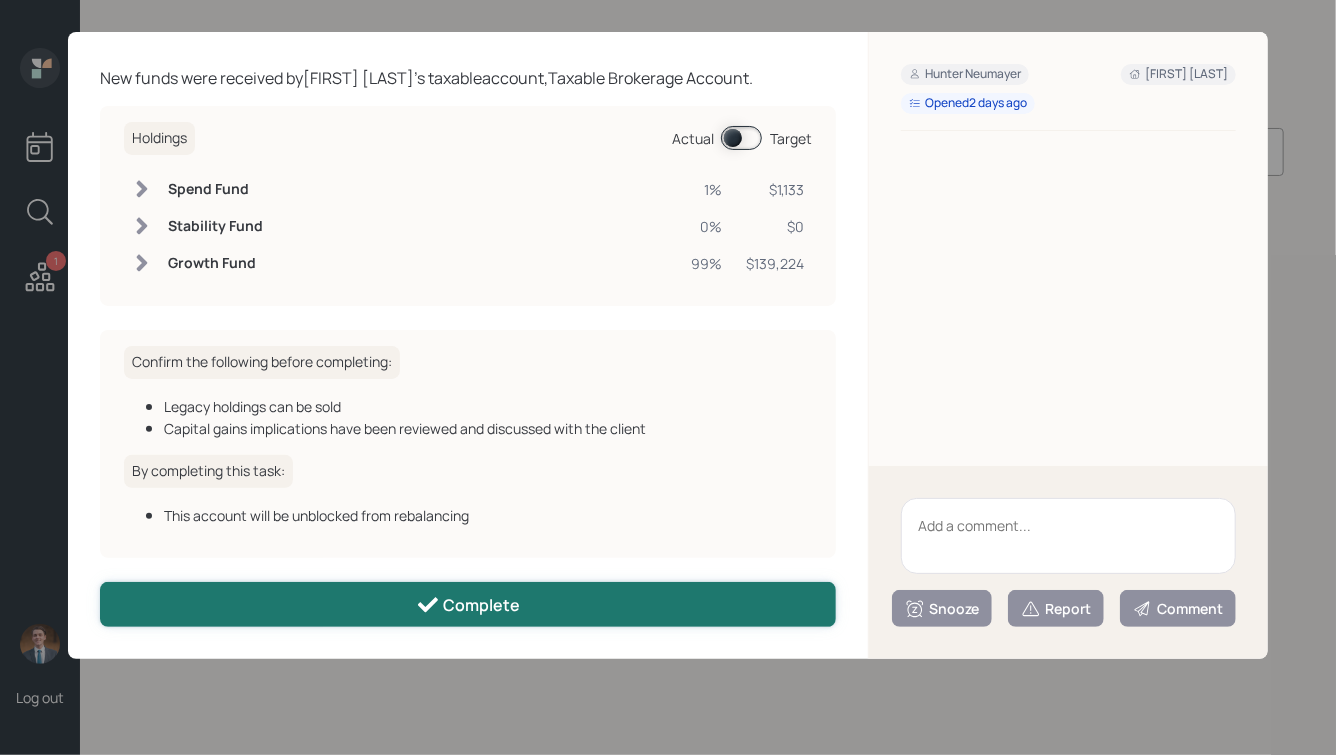click on "Complete" at bounding box center [468, 604] 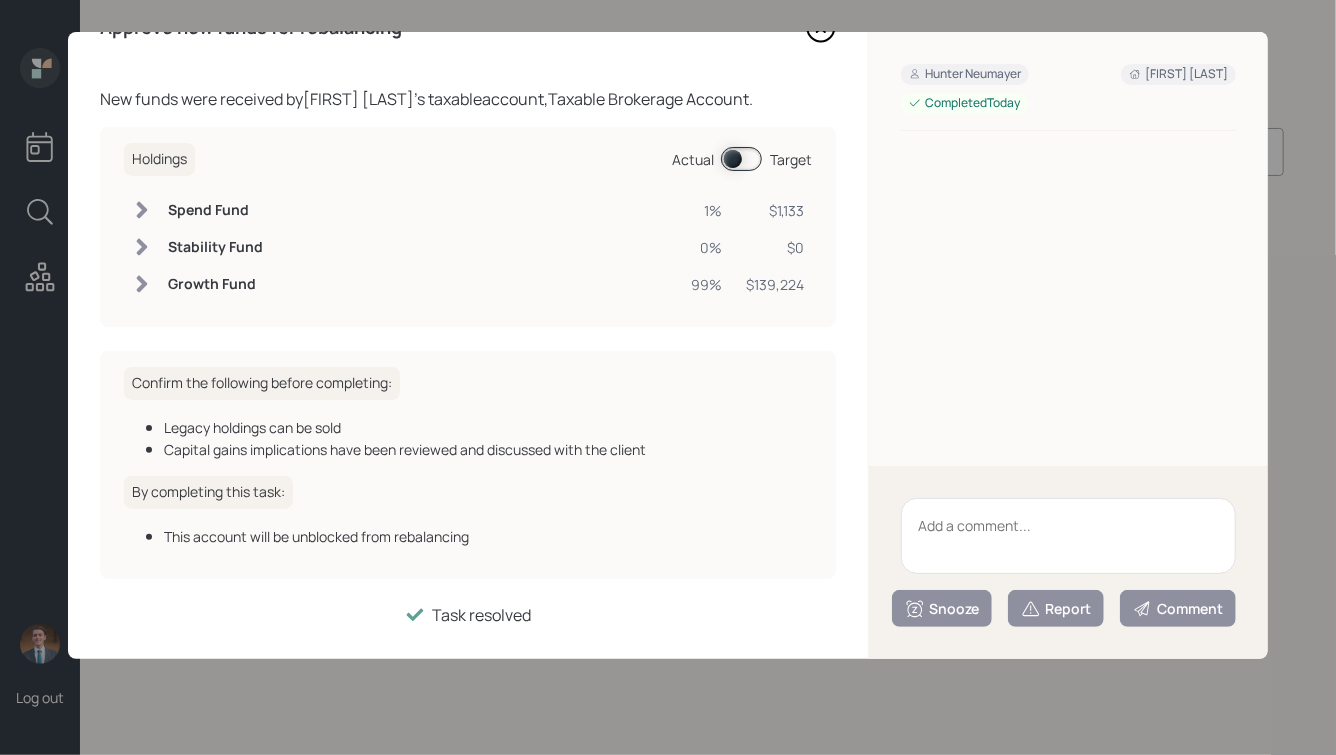 scroll, scrollTop: 0, scrollLeft: 0, axis: both 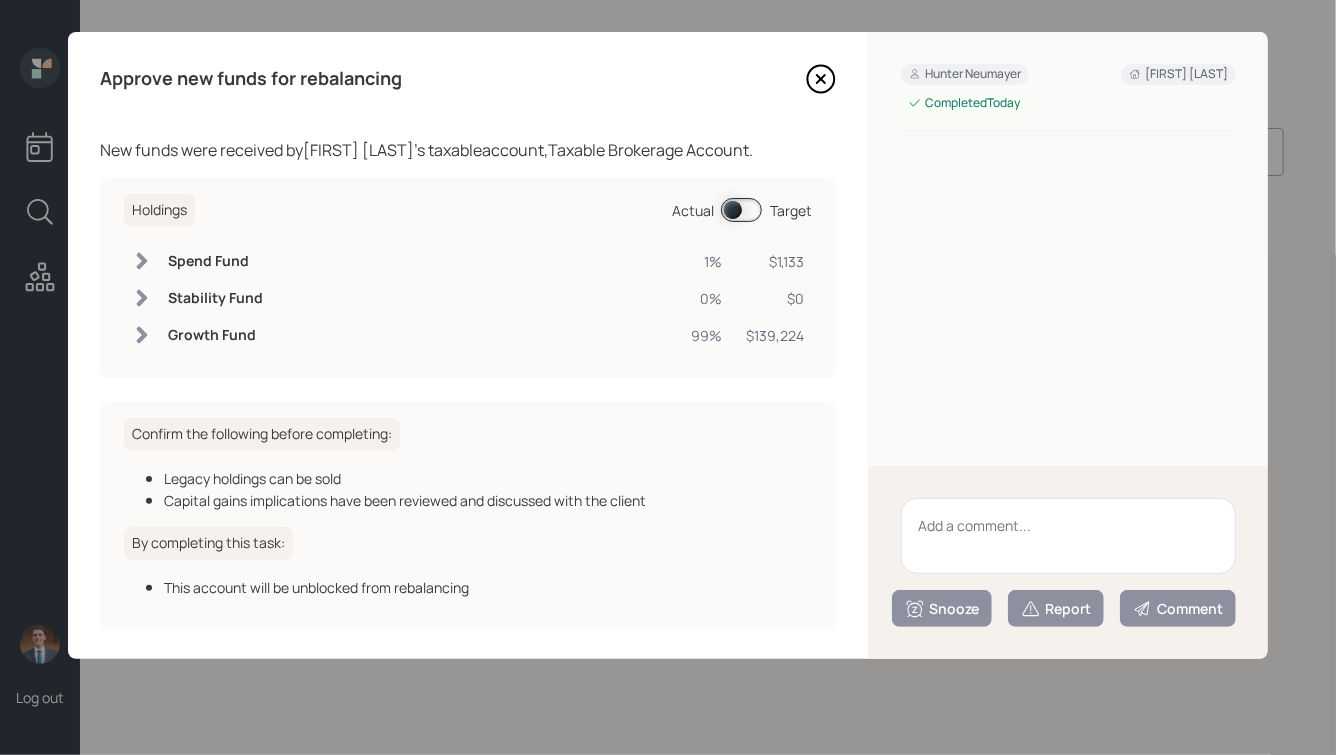 click 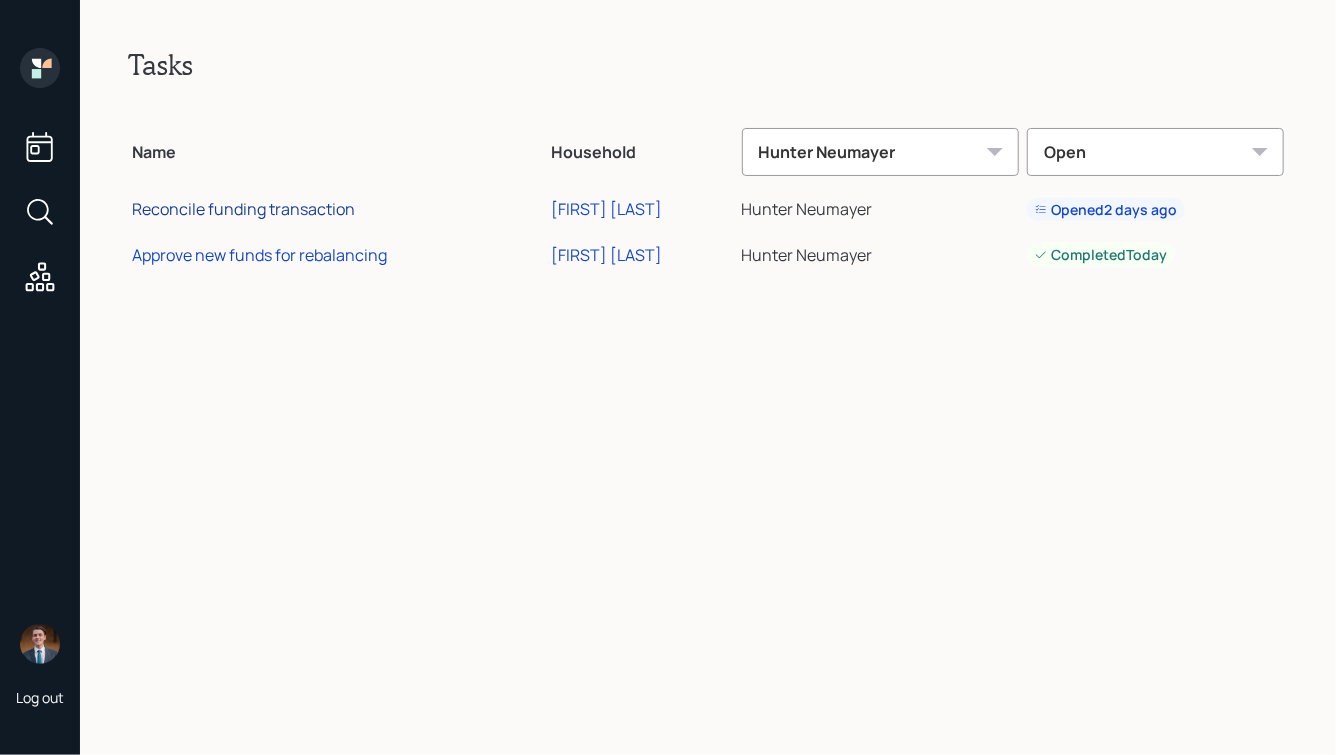 click on "Reconcile funding transaction" at bounding box center [243, 209] 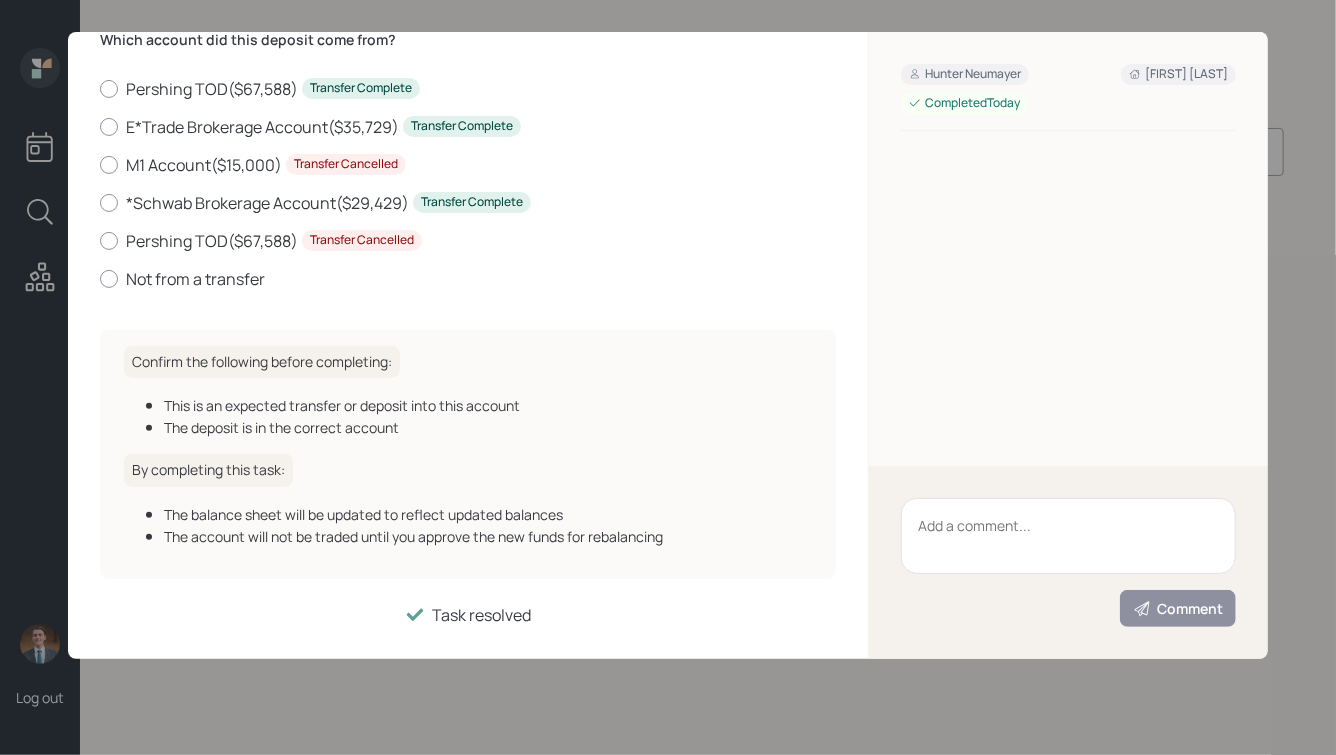 scroll, scrollTop: 0, scrollLeft: 0, axis: both 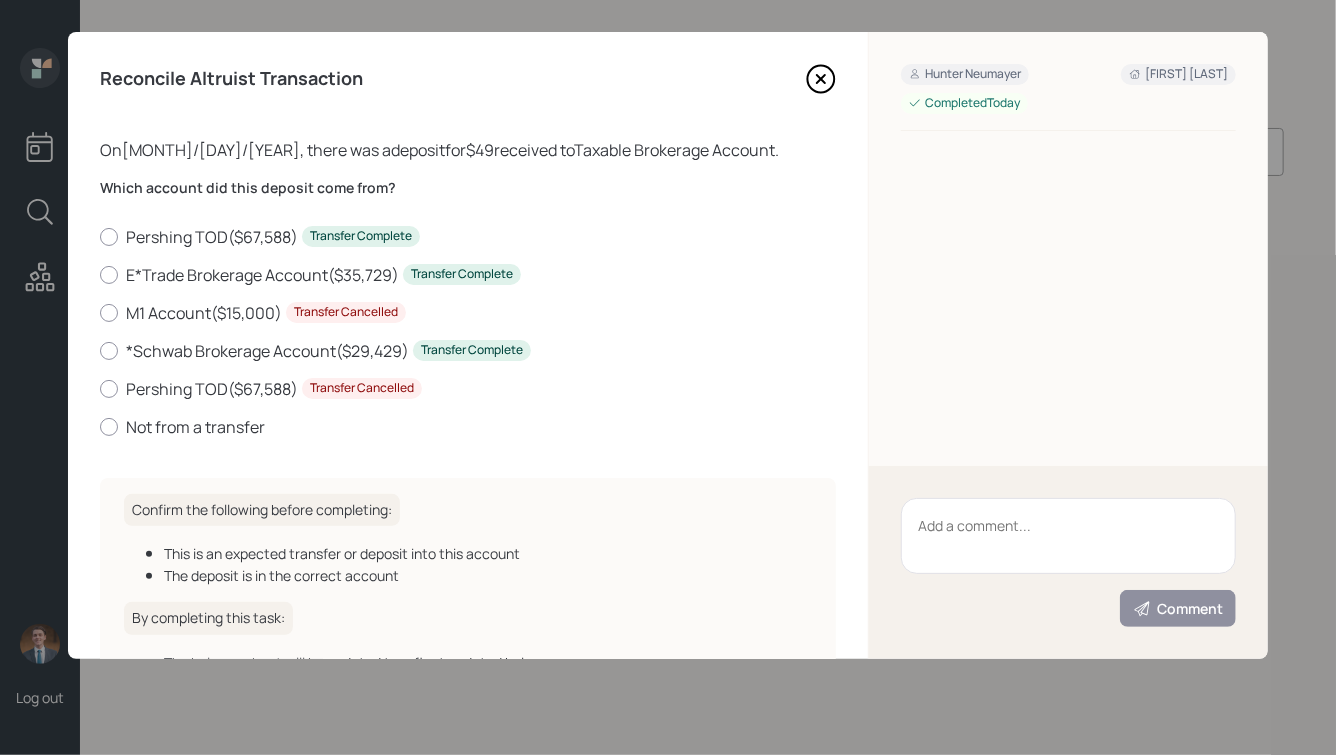 click 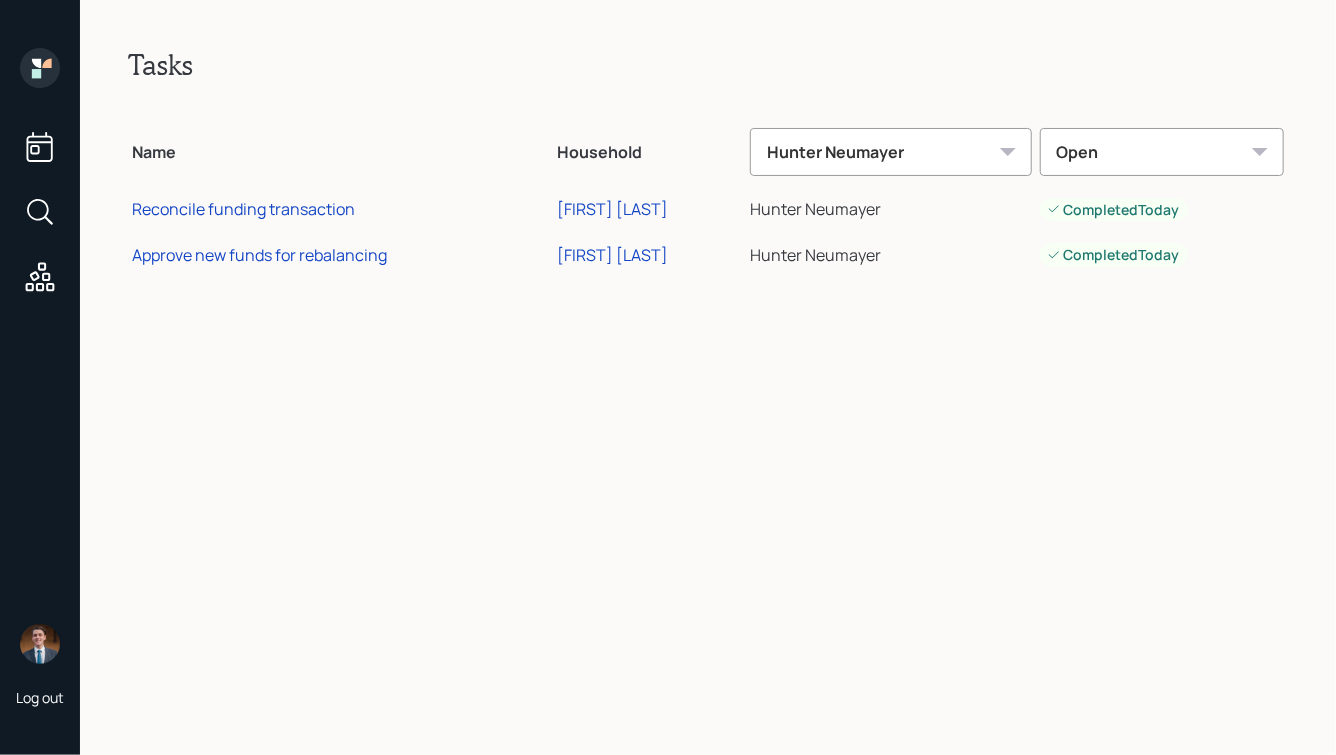 click 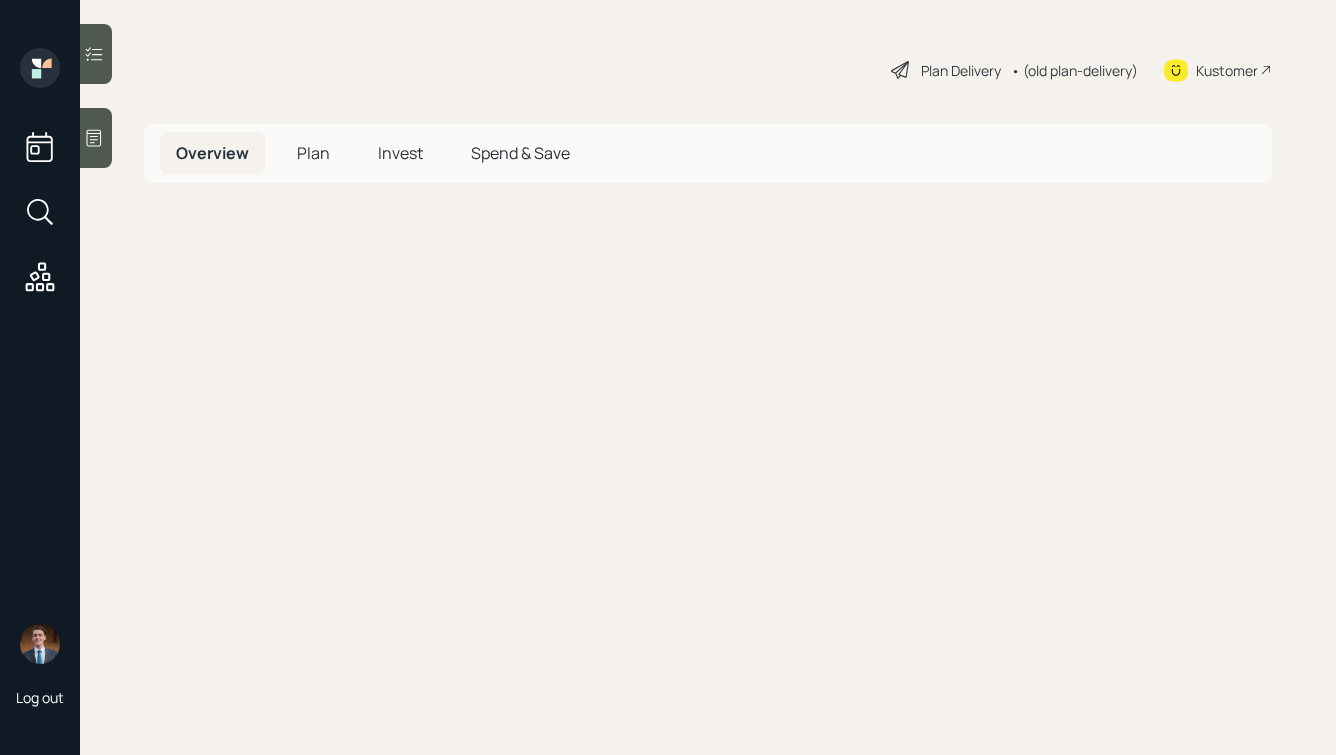 scroll, scrollTop: 0, scrollLeft: 0, axis: both 